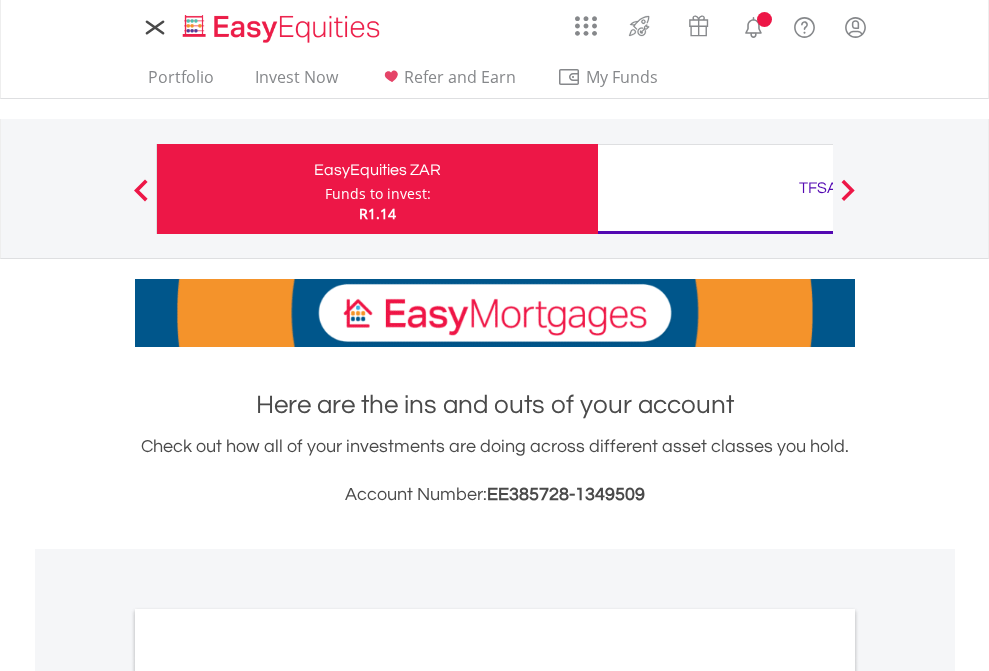 scroll, scrollTop: 0, scrollLeft: 0, axis: both 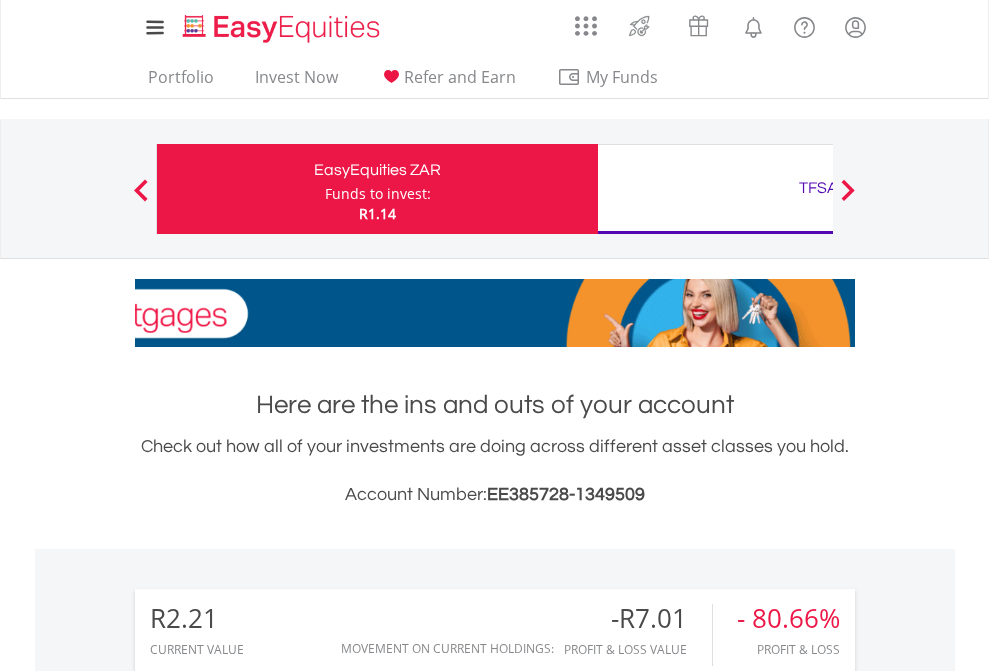 click on "Funds to invest:" at bounding box center (378, 194) 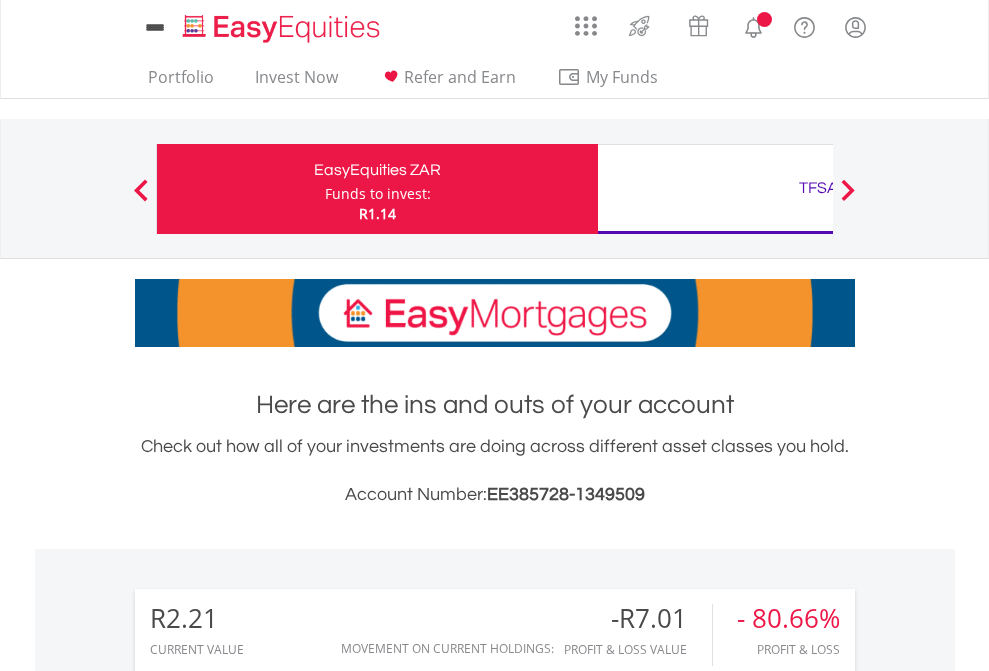 scroll, scrollTop: 0, scrollLeft: 0, axis: both 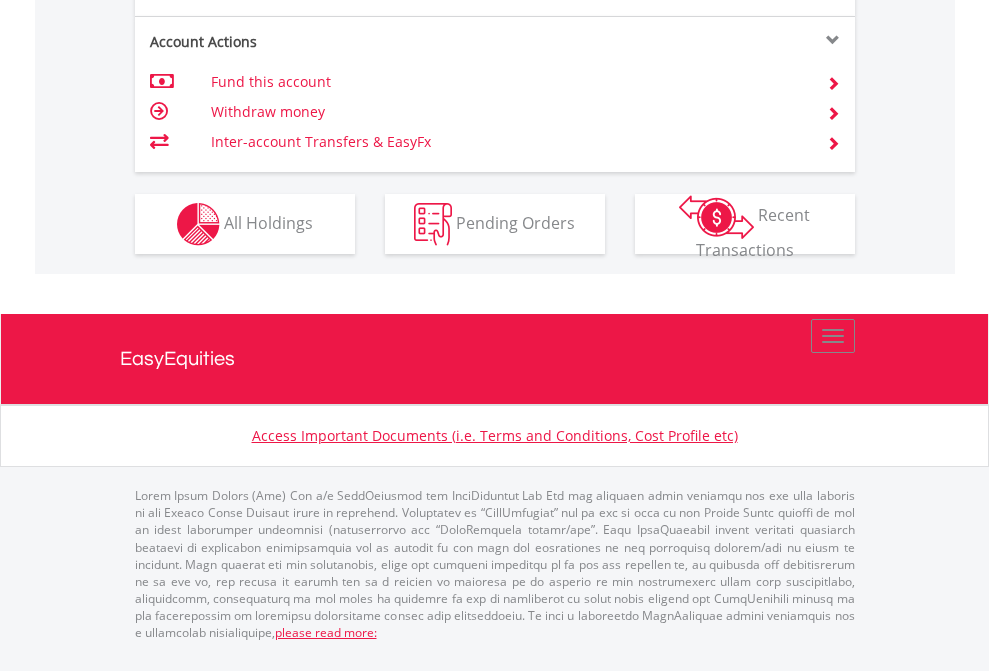 click on "Investment types" at bounding box center (706, -337) 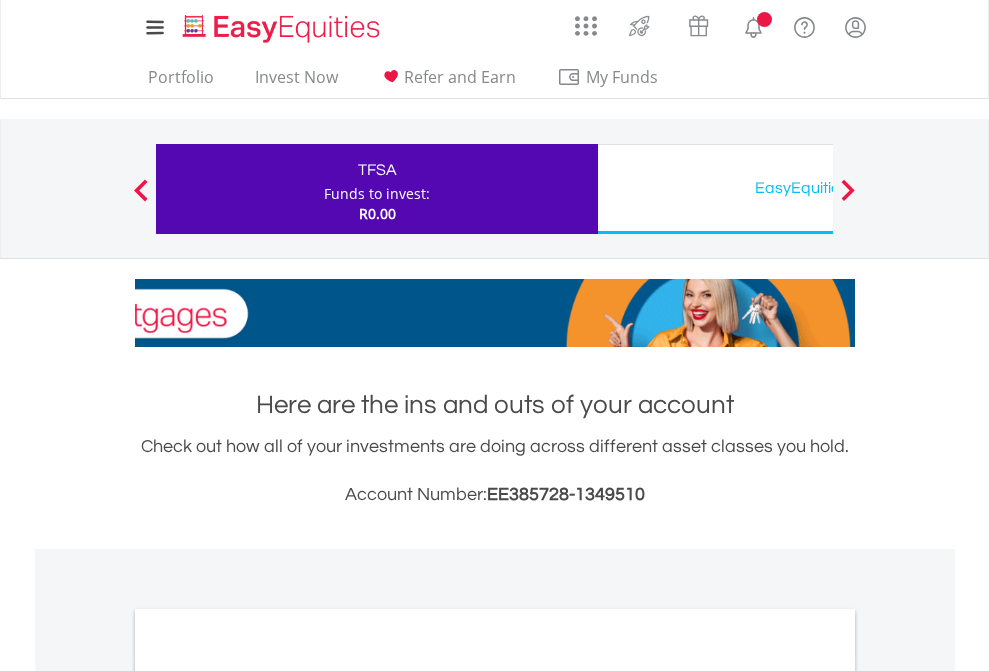 scroll, scrollTop: 0, scrollLeft: 0, axis: both 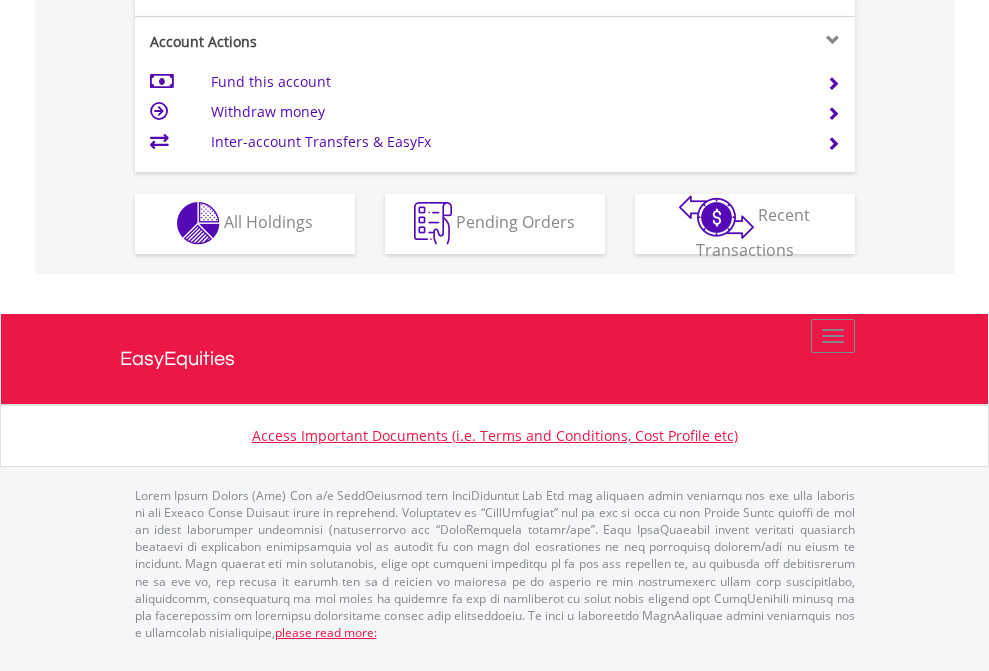 click on "Investment types" at bounding box center [706, -353] 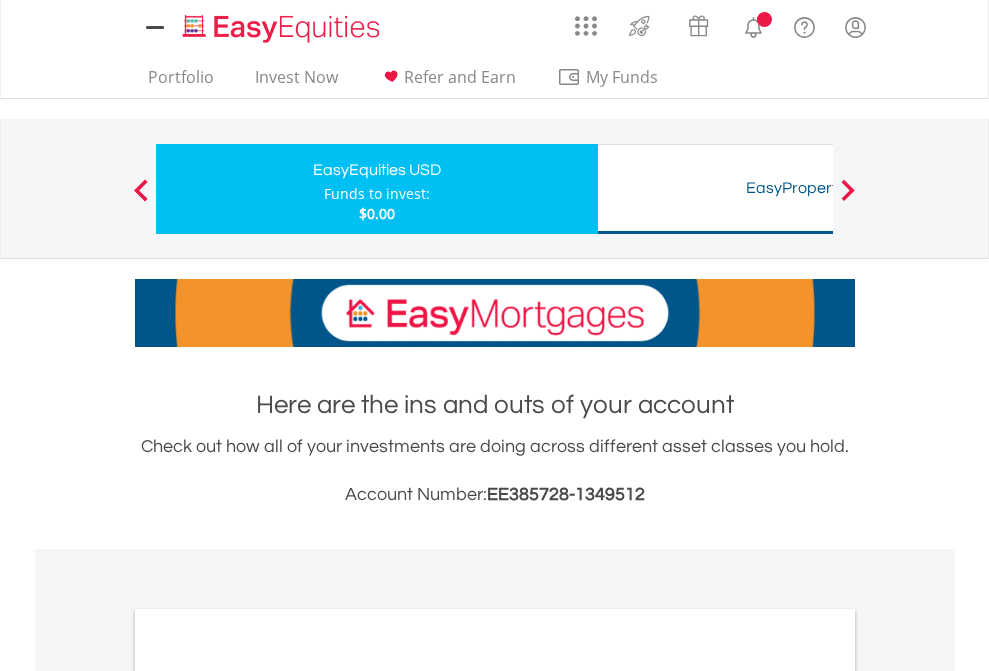 scroll, scrollTop: 0, scrollLeft: 0, axis: both 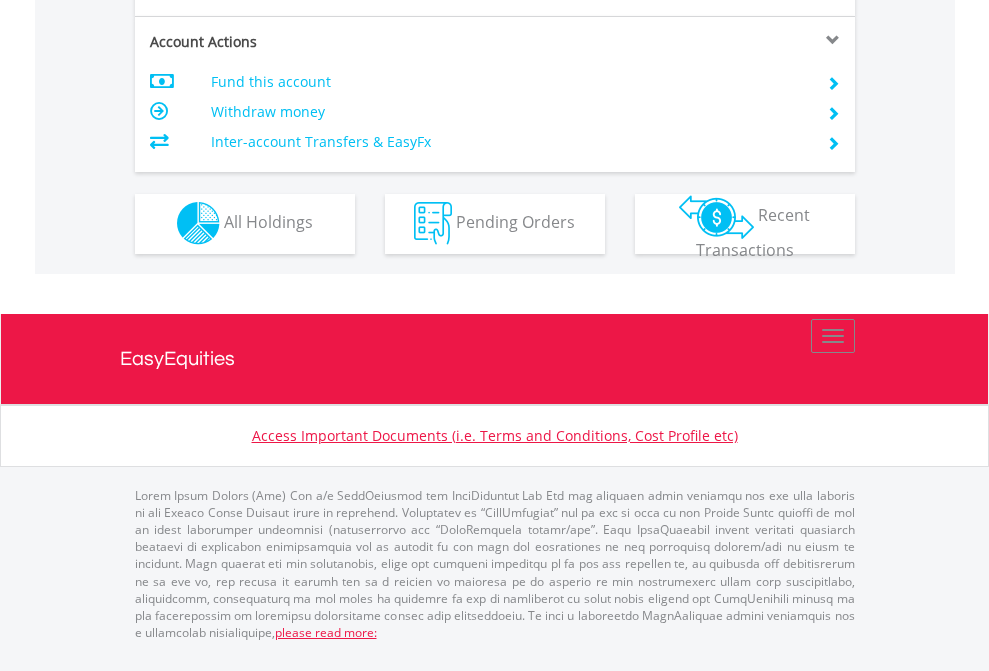 click on "Investment types" at bounding box center [706, -353] 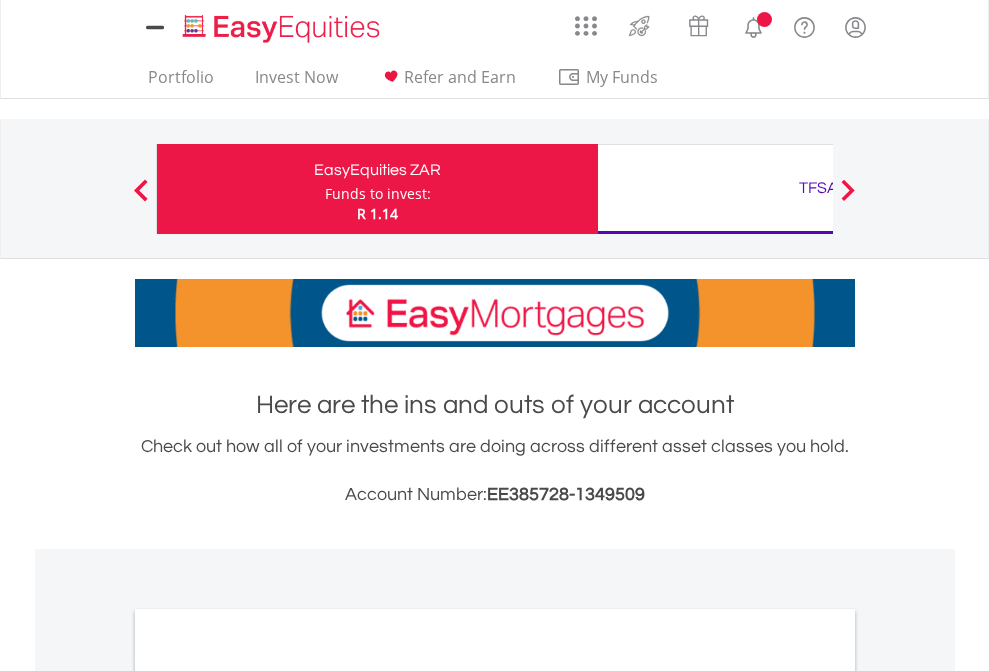 scroll, scrollTop: 1202, scrollLeft: 0, axis: vertical 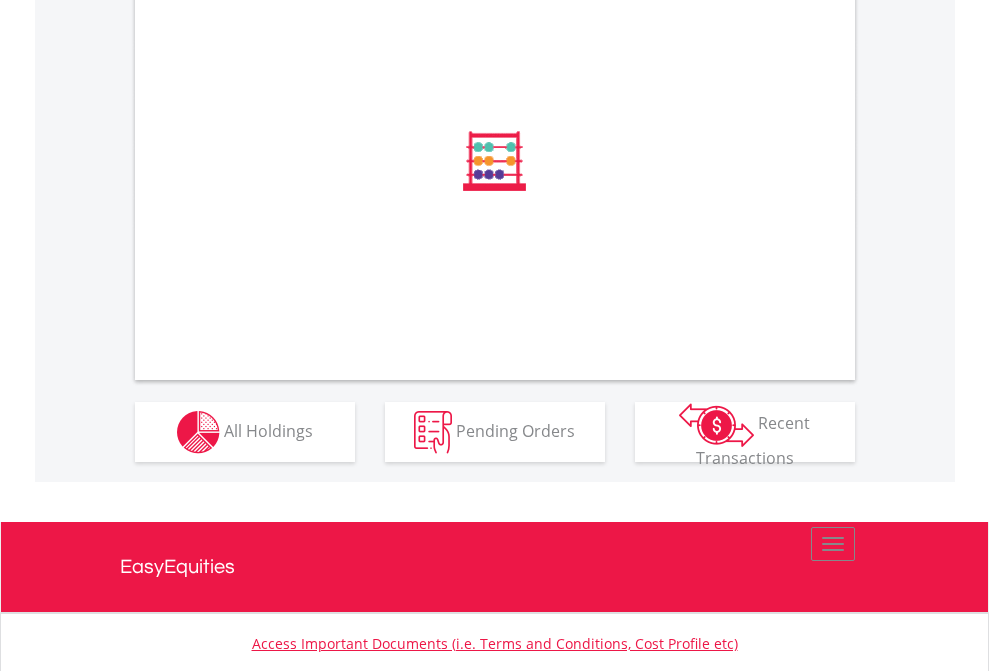click on "All Holdings" at bounding box center (268, 430) 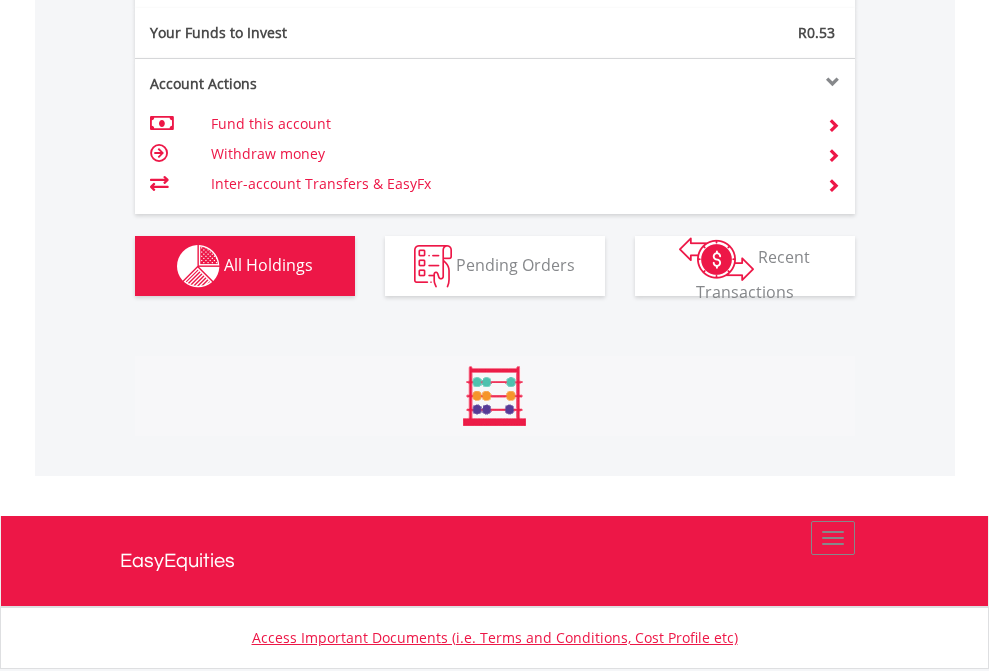 scroll, scrollTop: 999808, scrollLeft: 999687, axis: both 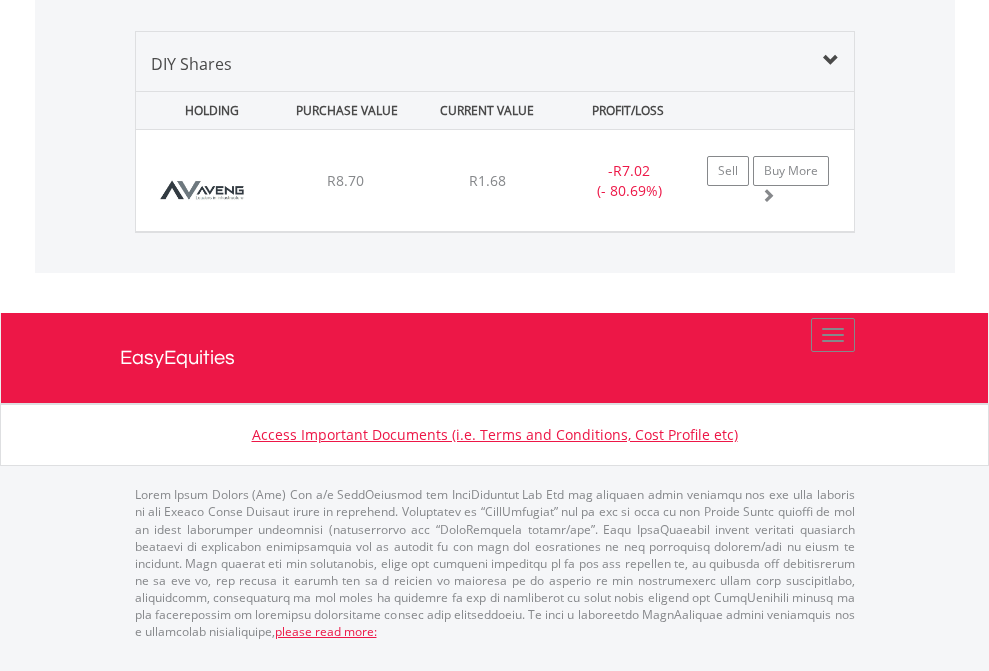 click on "TFSA" at bounding box center (818, -1339) 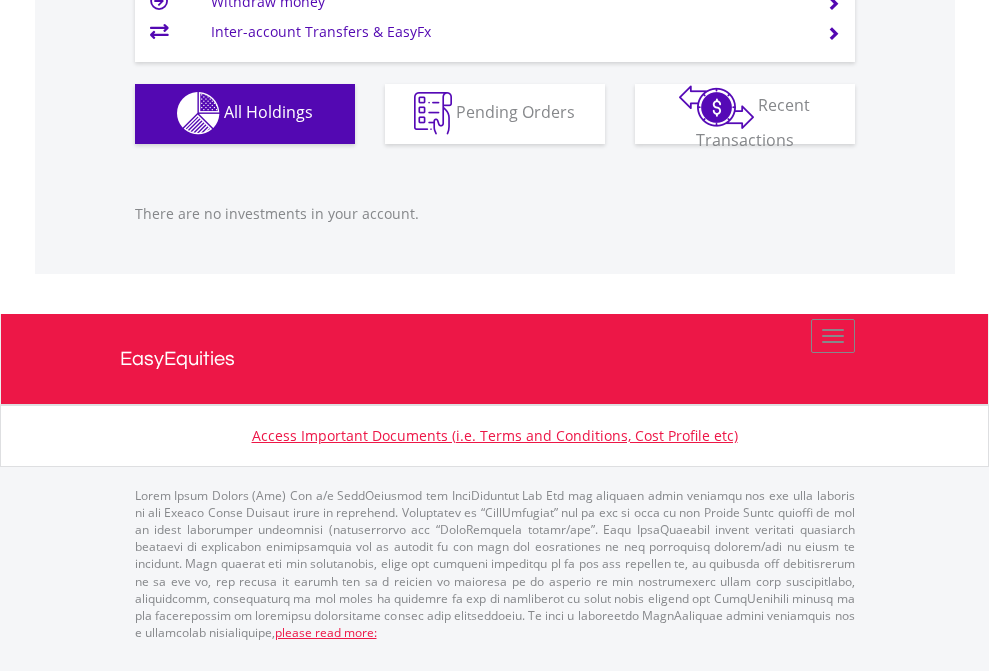 scroll, scrollTop: 1980, scrollLeft: 0, axis: vertical 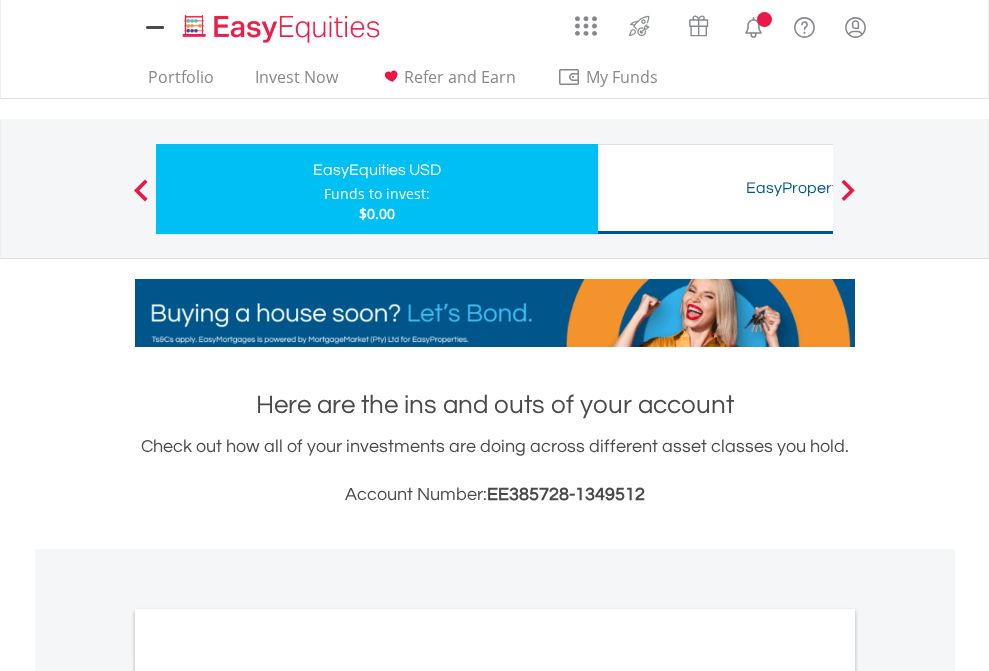 click on "All Holdings" at bounding box center [268, 1096] 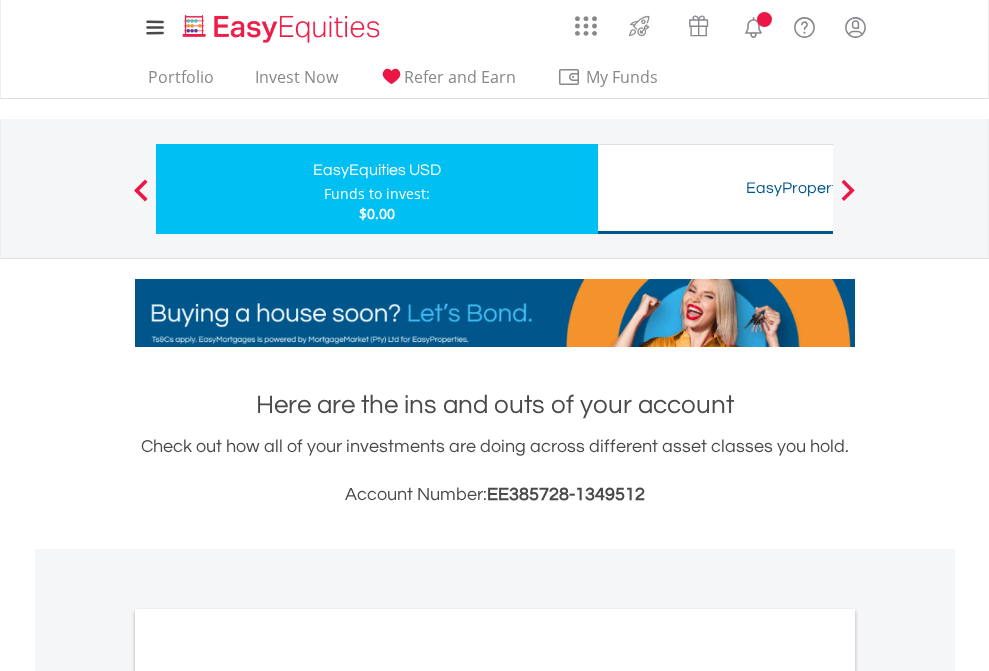 scroll, scrollTop: 1202, scrollLeft: 0, axis: vertical 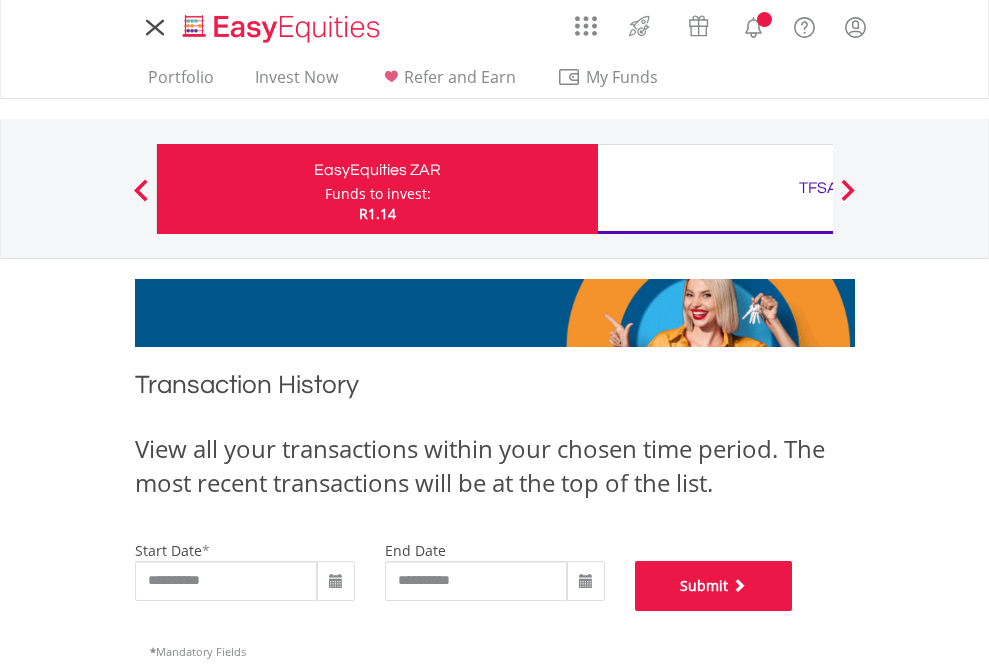 click on "Submit" at bounding box center (714, 586) 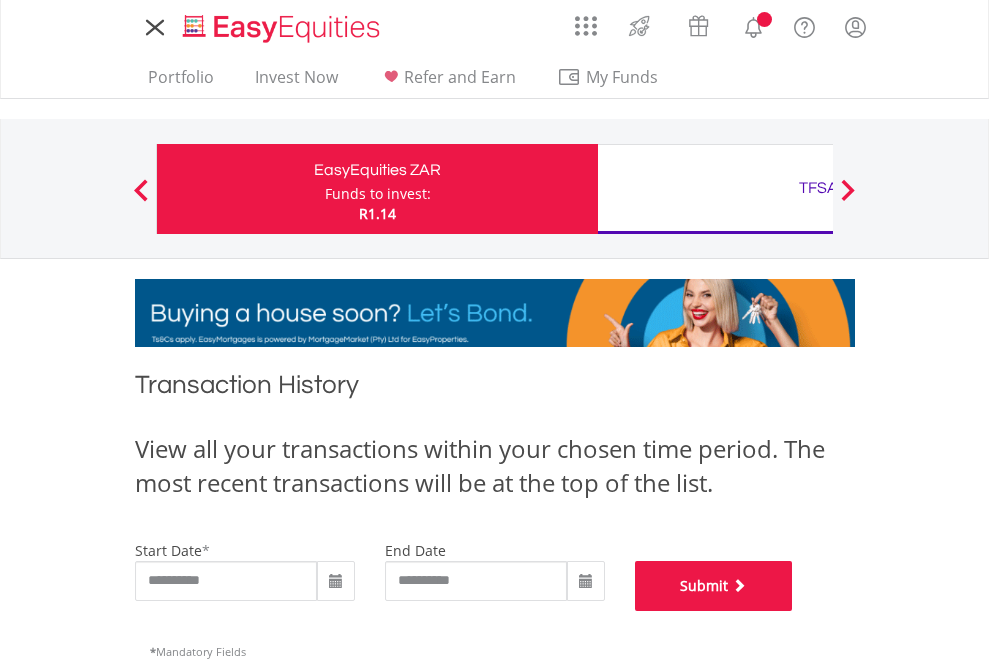 scroll, scrollTop: 811, scrollLeft: 0, axis: vertical 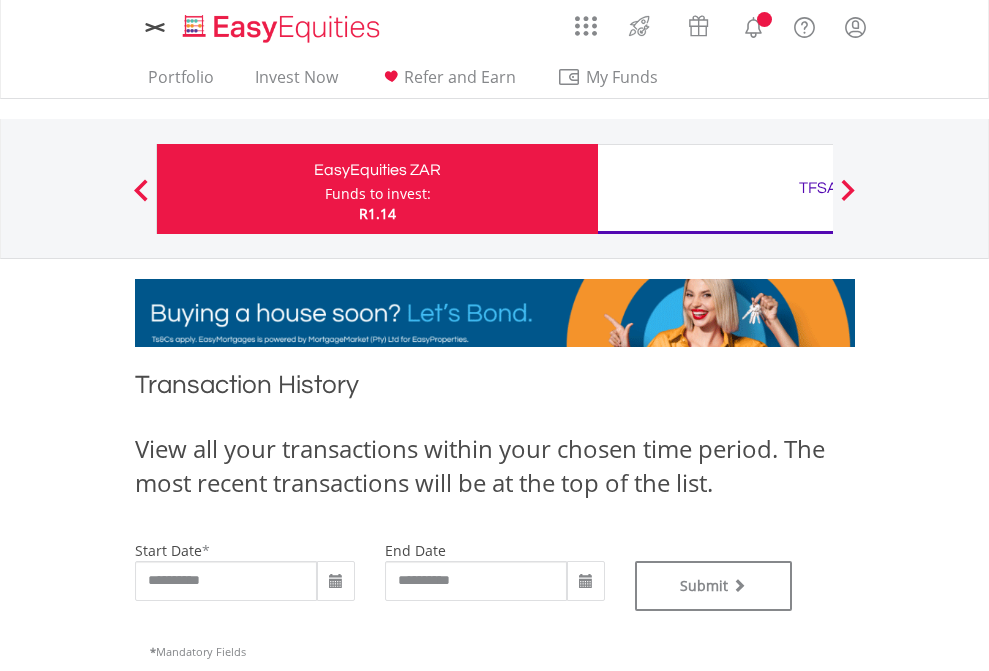 click on "TFSA" at bounding box center (818, 188) 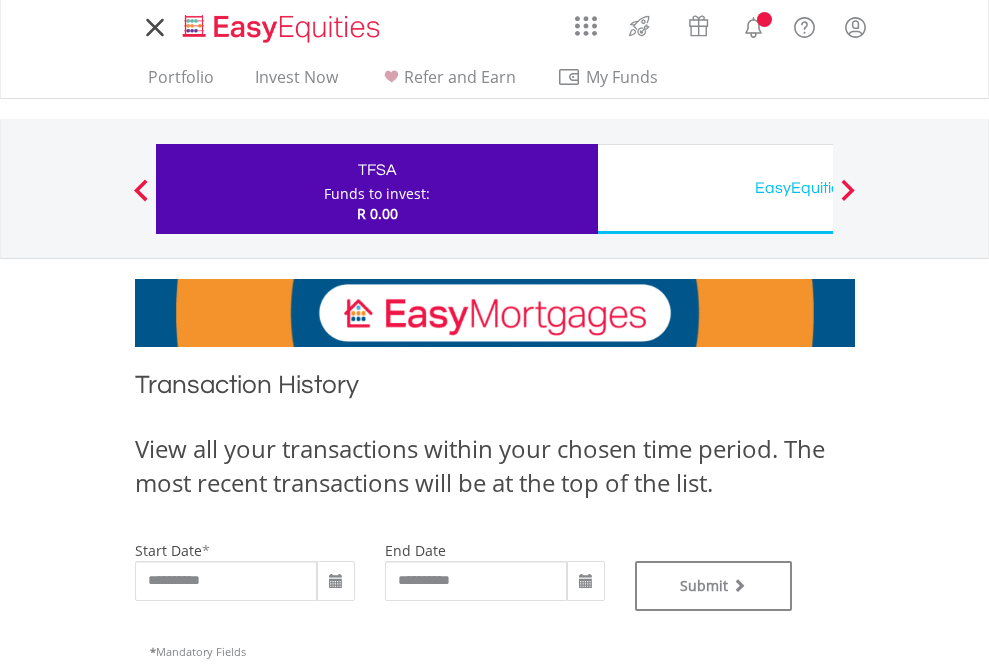 scroll, scrollTop: 0, scrollLeft: 0, axis: both 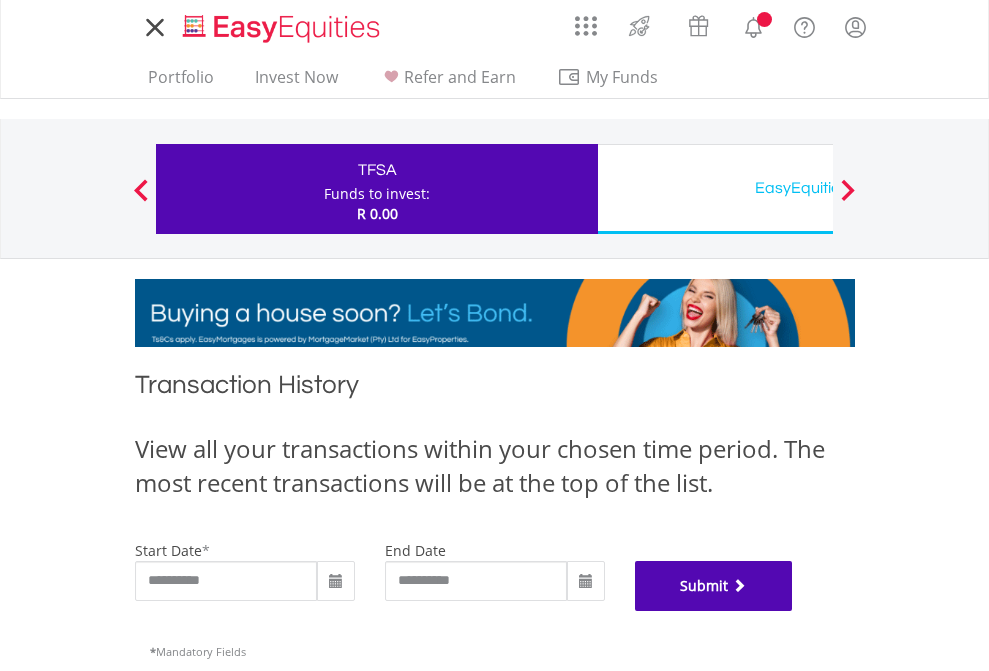 click on "Submit" at bounding box center [714, 586] 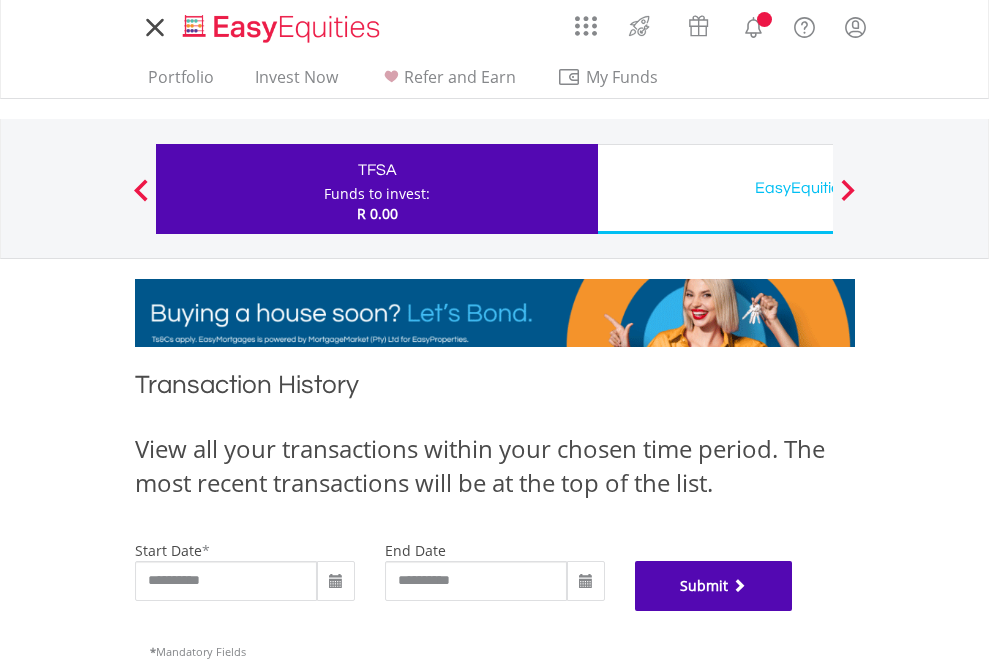 scroll, scrollTop: 811, scrollLeft: 0, axis: vertical 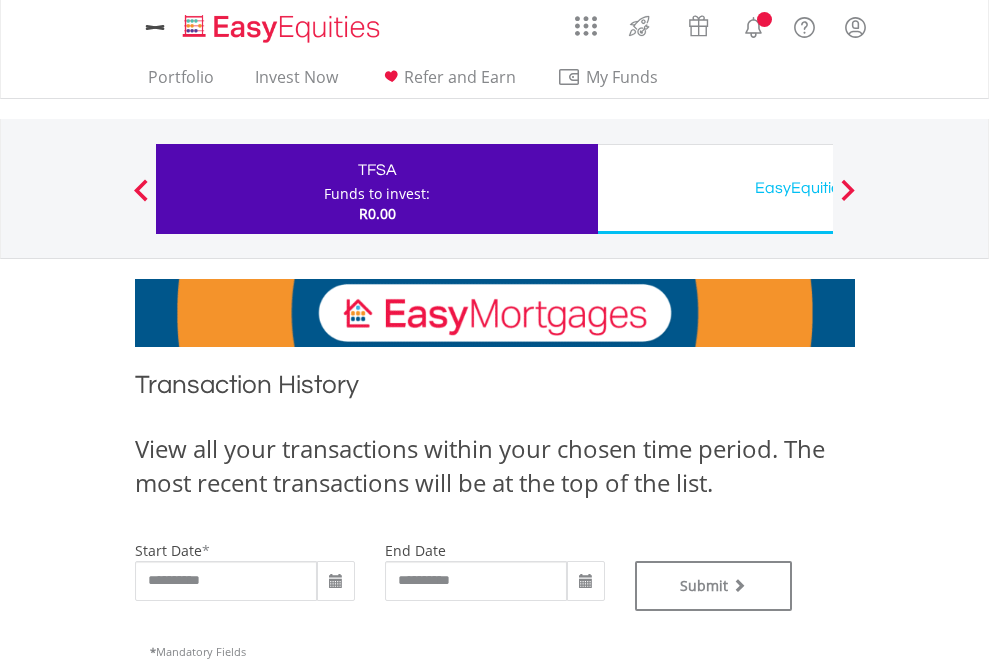 click on "EasyEquities USD" at bounding box center [818, 188] 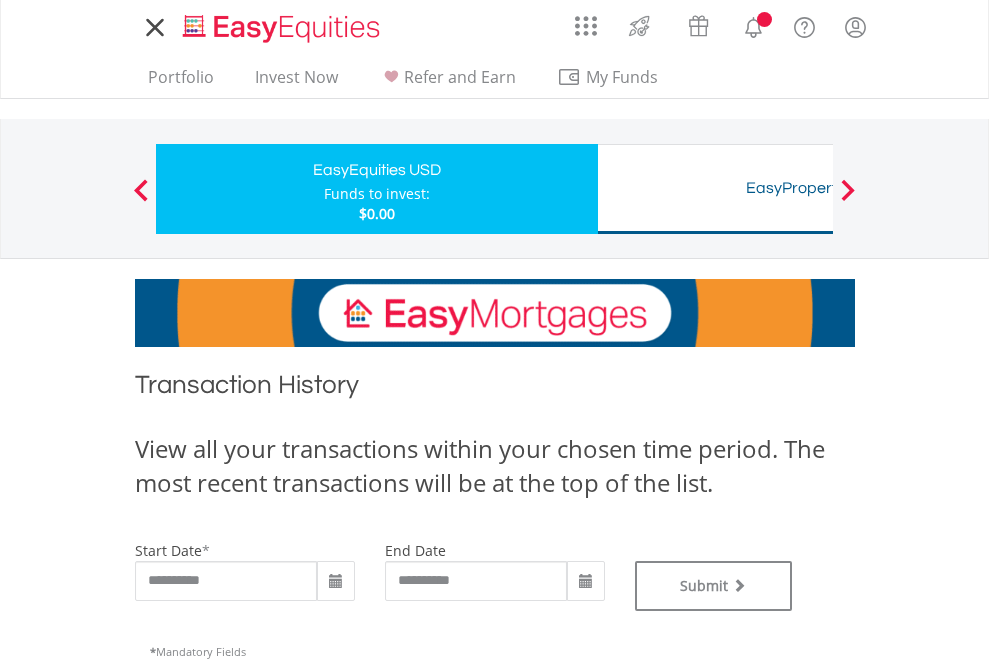 scroll, scrollTop: 0, scrollLeft: 0, axis: both 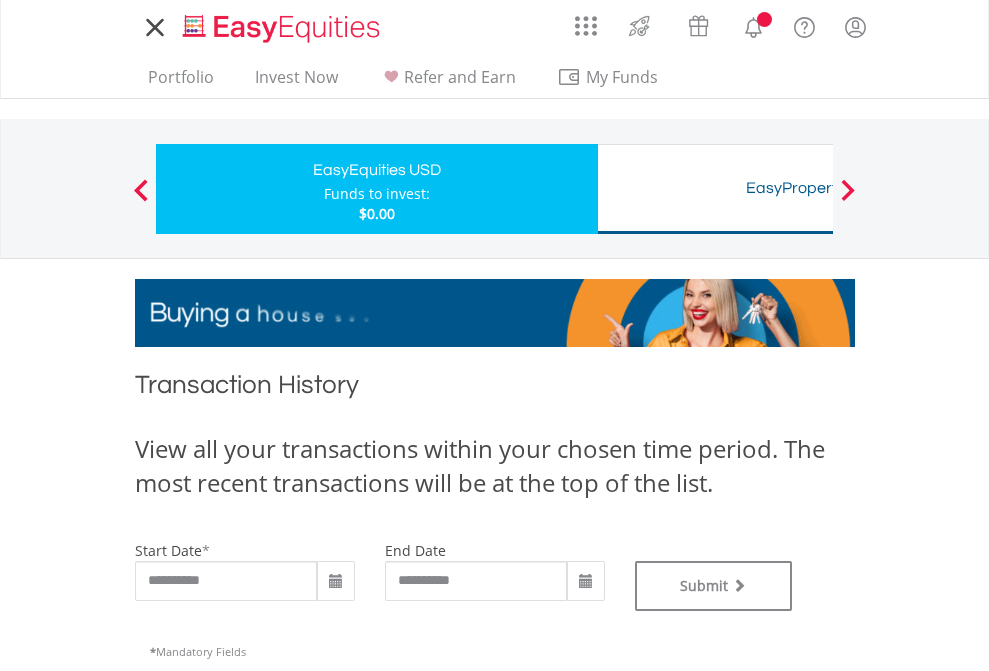 type on "**********" 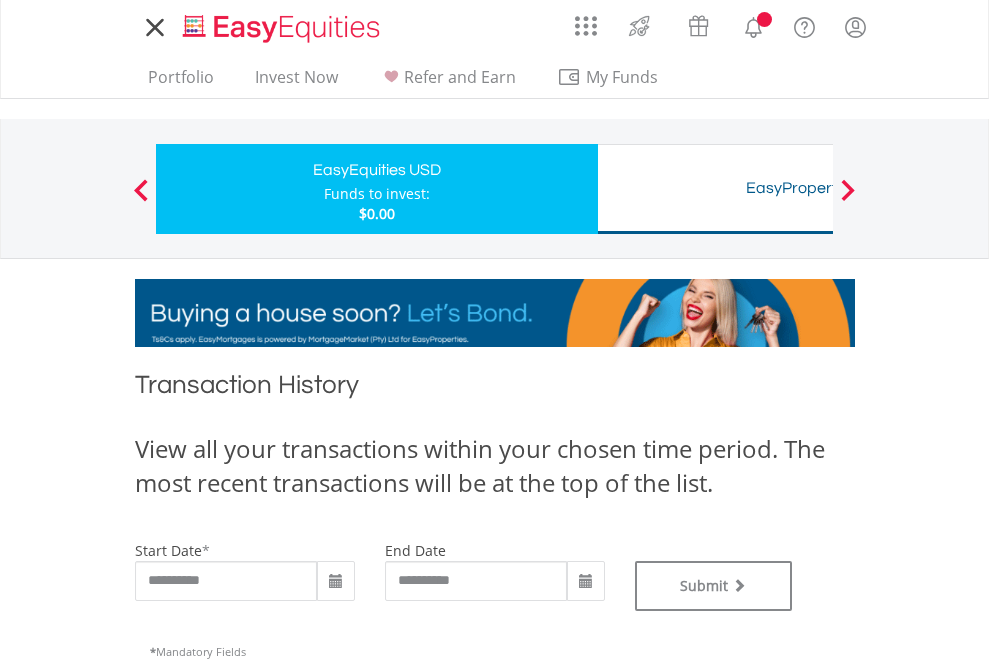 type on "**********" 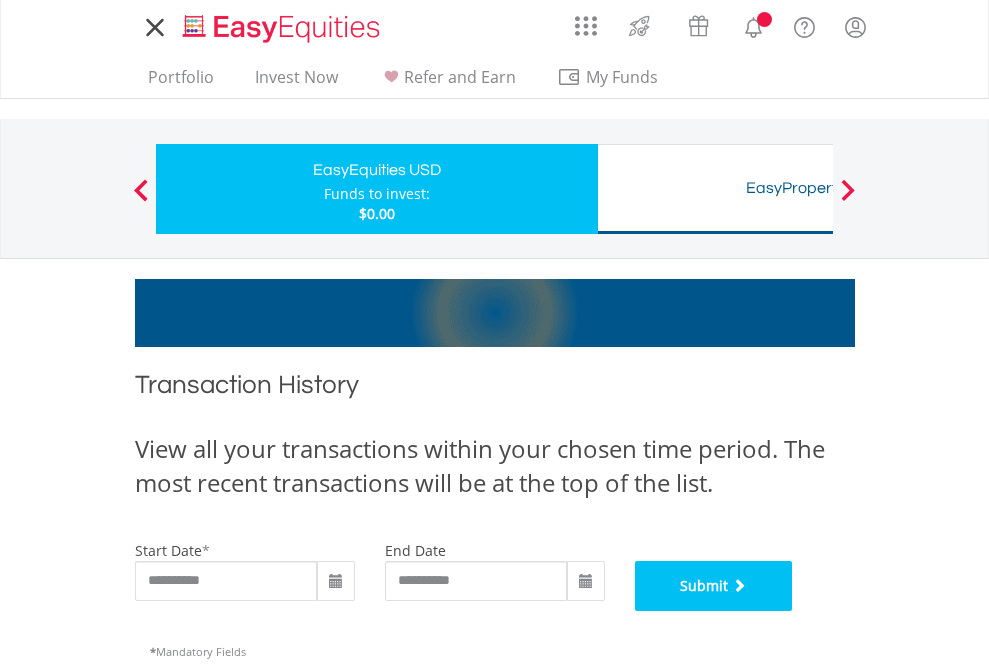 click on "Submit" at bounding box center [714, 586] 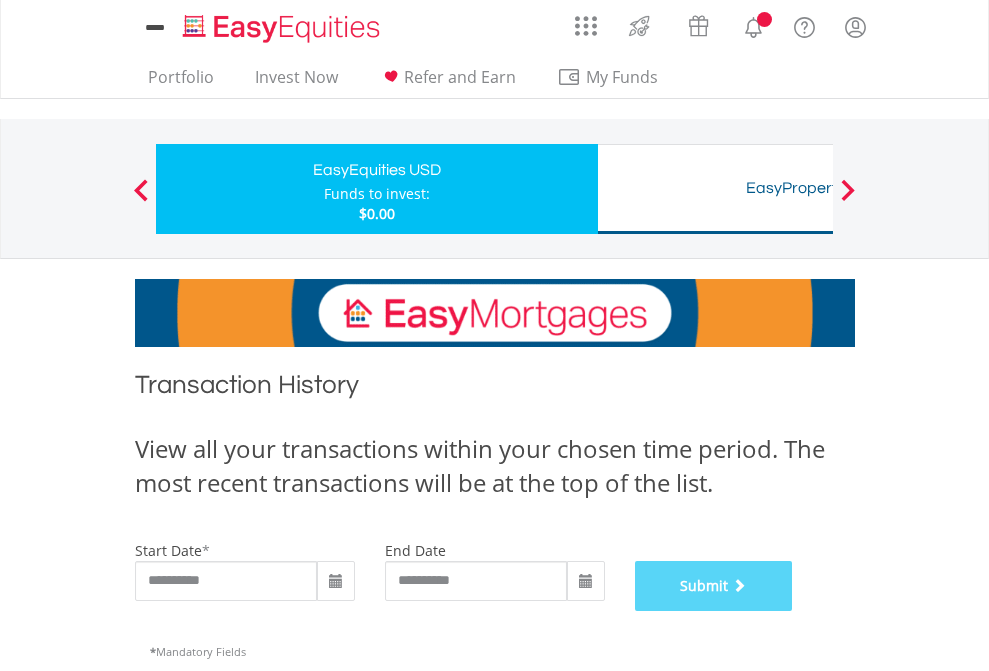 scroll, scrollTop: 811, scrollLeft: 0, axis: vertical 